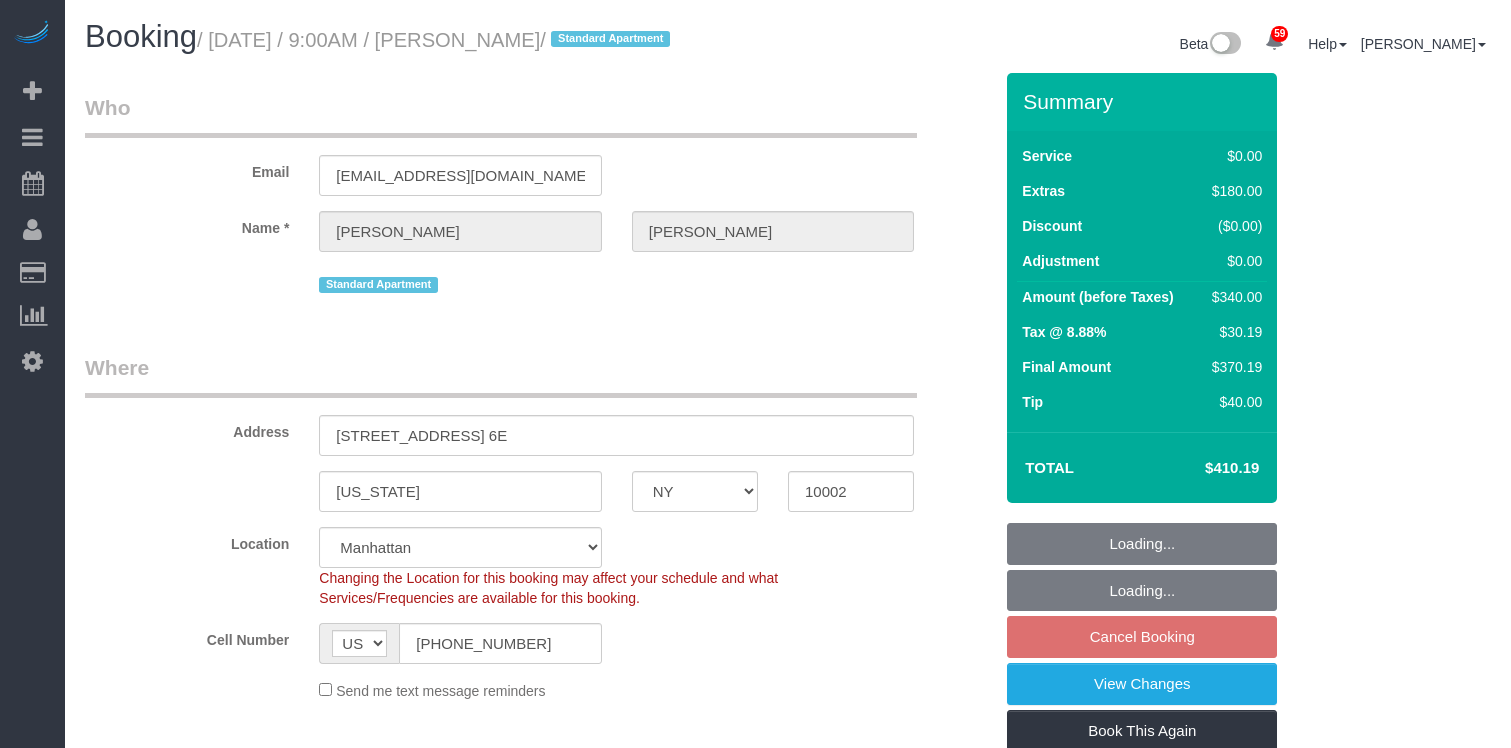 select on "NY" 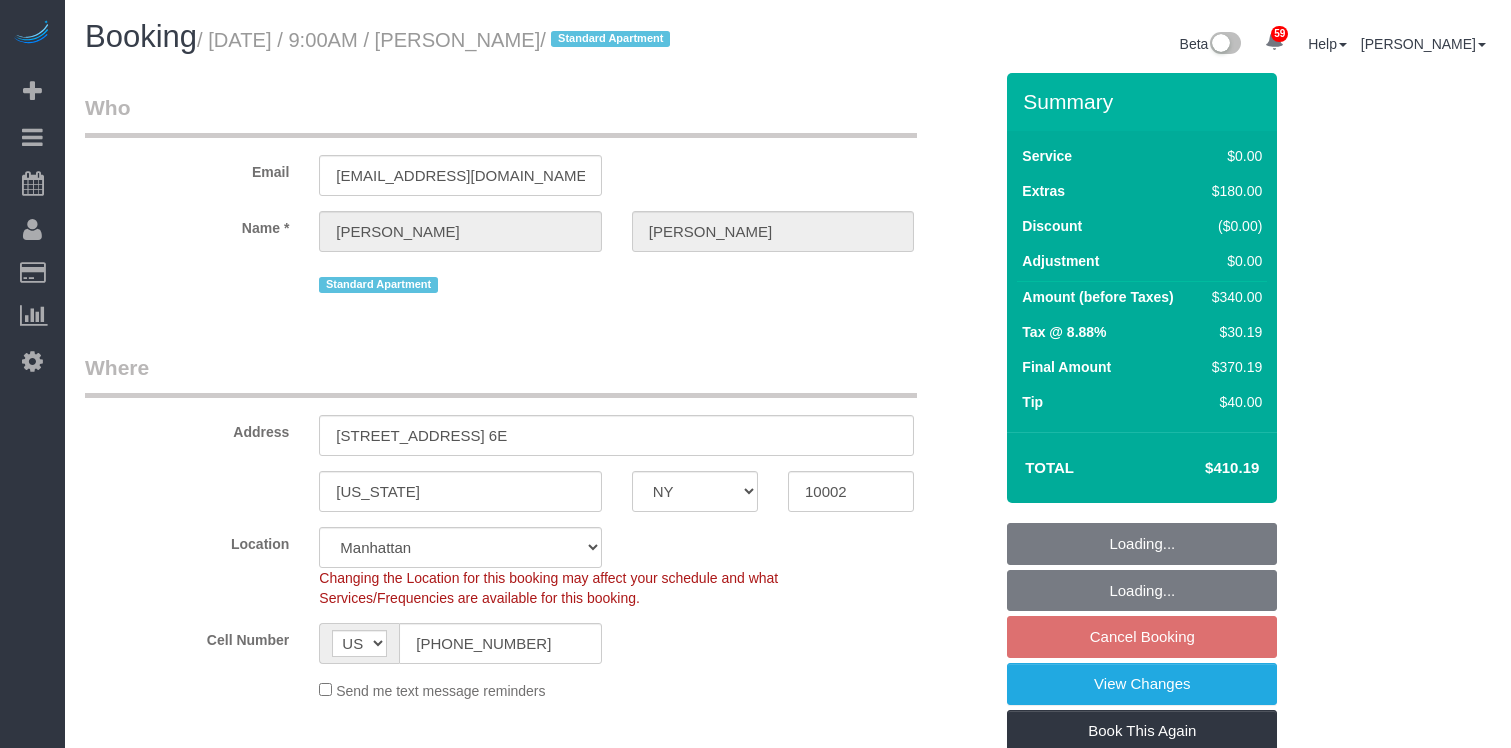 scroll, scrollTop: 0, scrollLeft: 0, axis: both 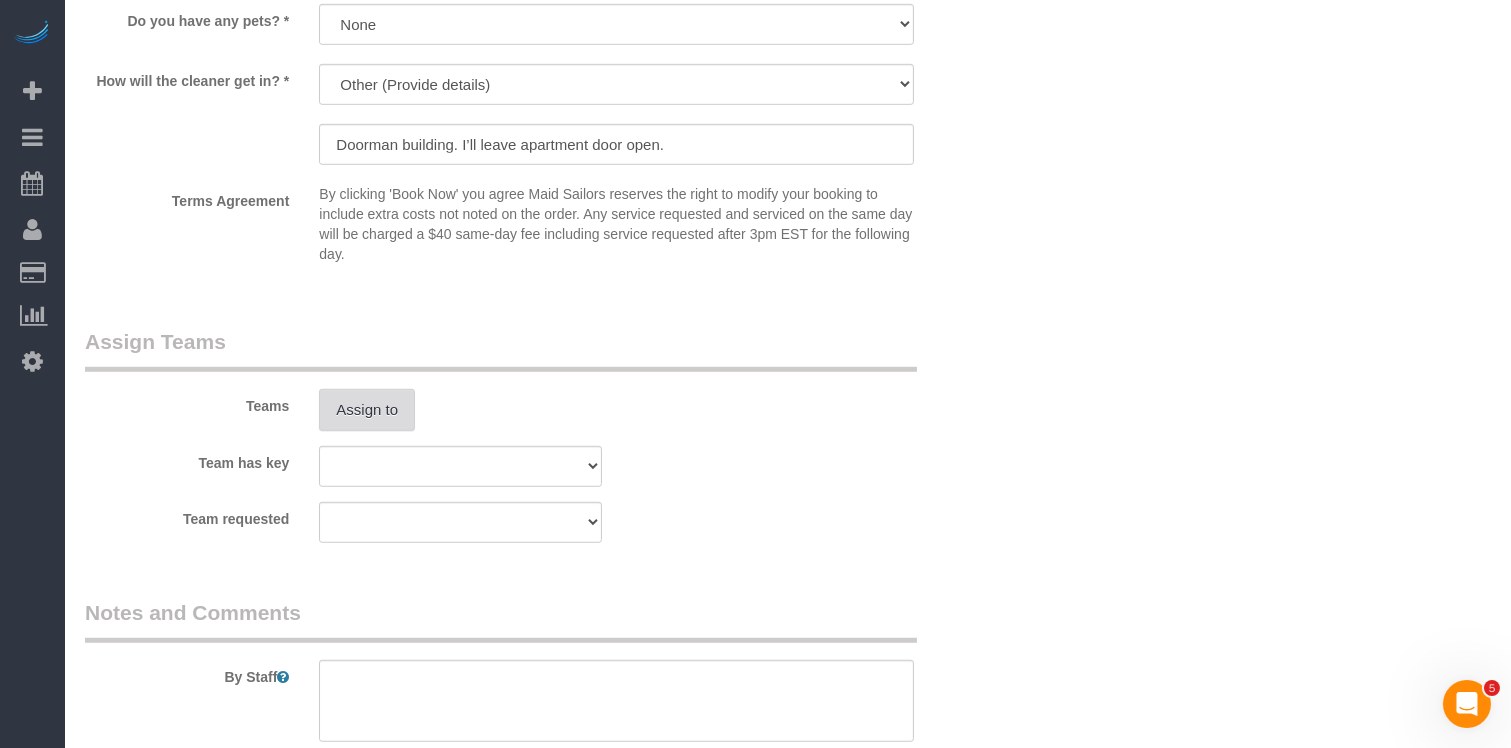click on "Assign to" at bounding box center [367, 410] 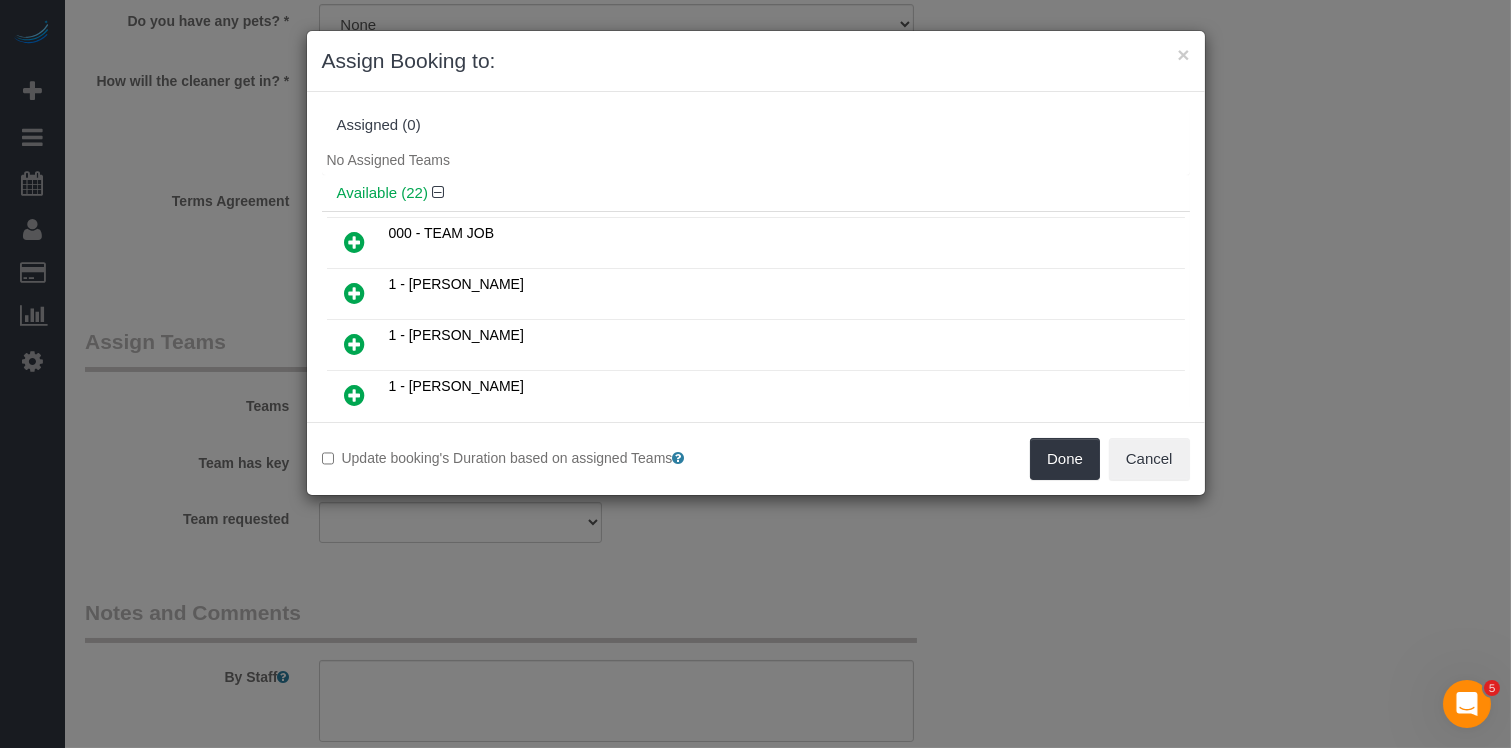 scroll, scrollTop: 964, scrollLeft: 0, axis: vertical 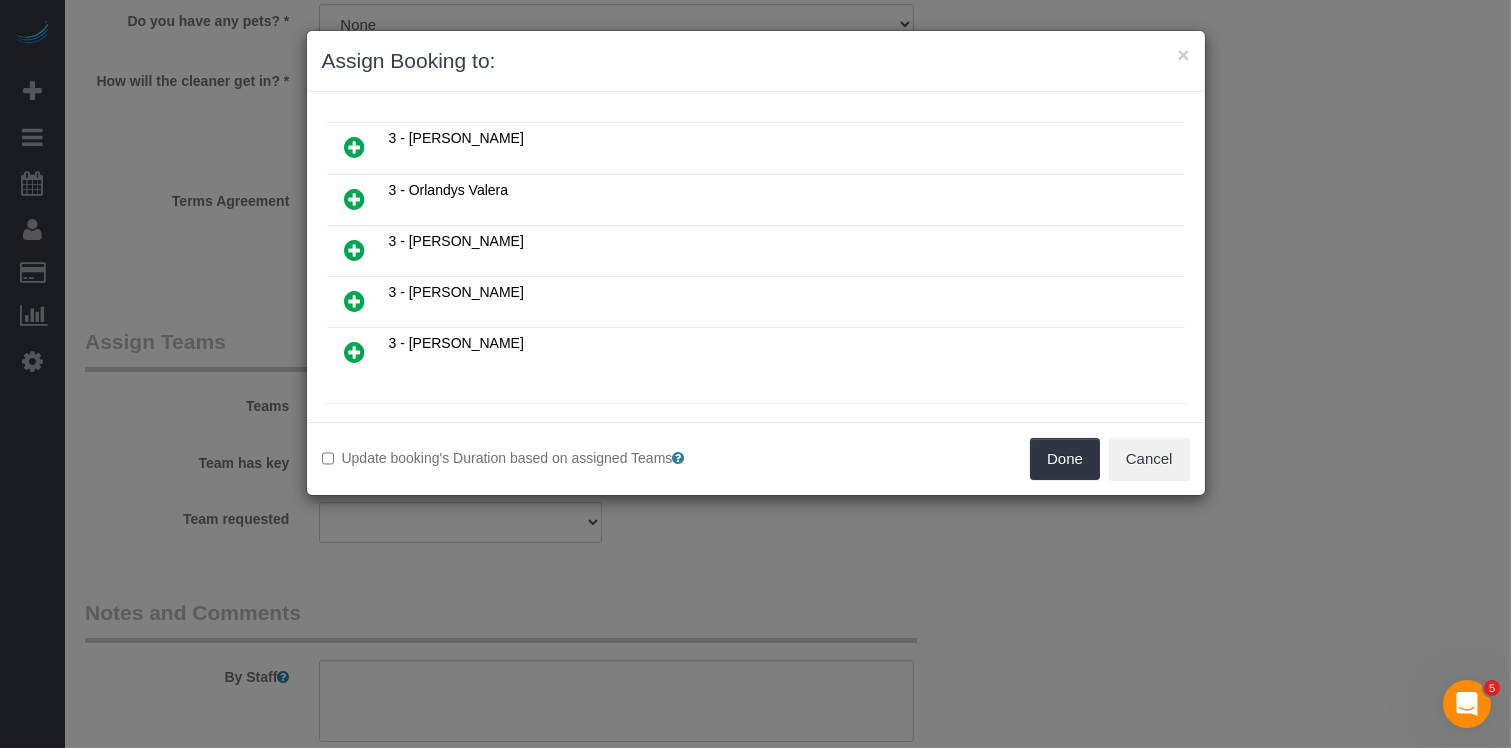 click at bounding box center (456, 425) 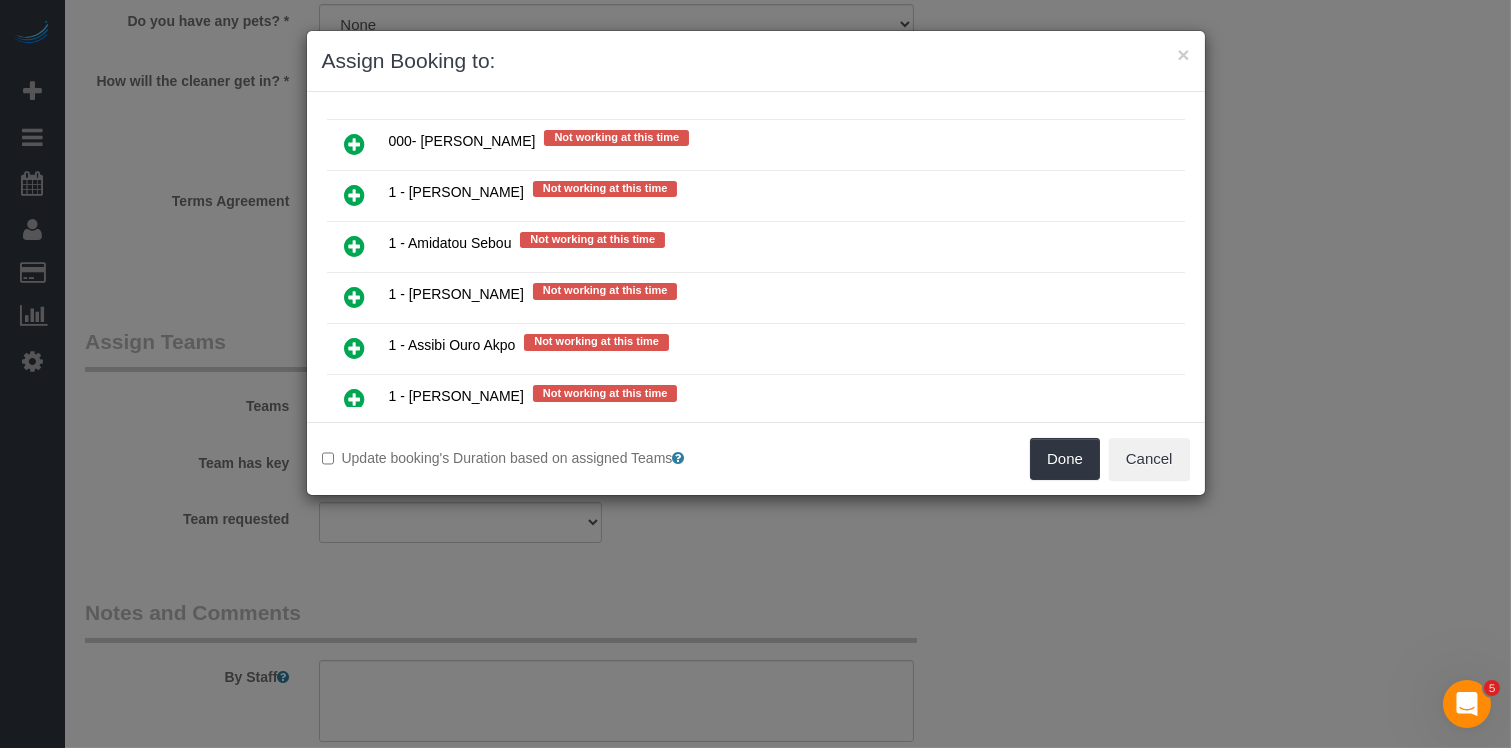 scroll, scrollTop: 1747, scrollLeft: 0, axis: vertical 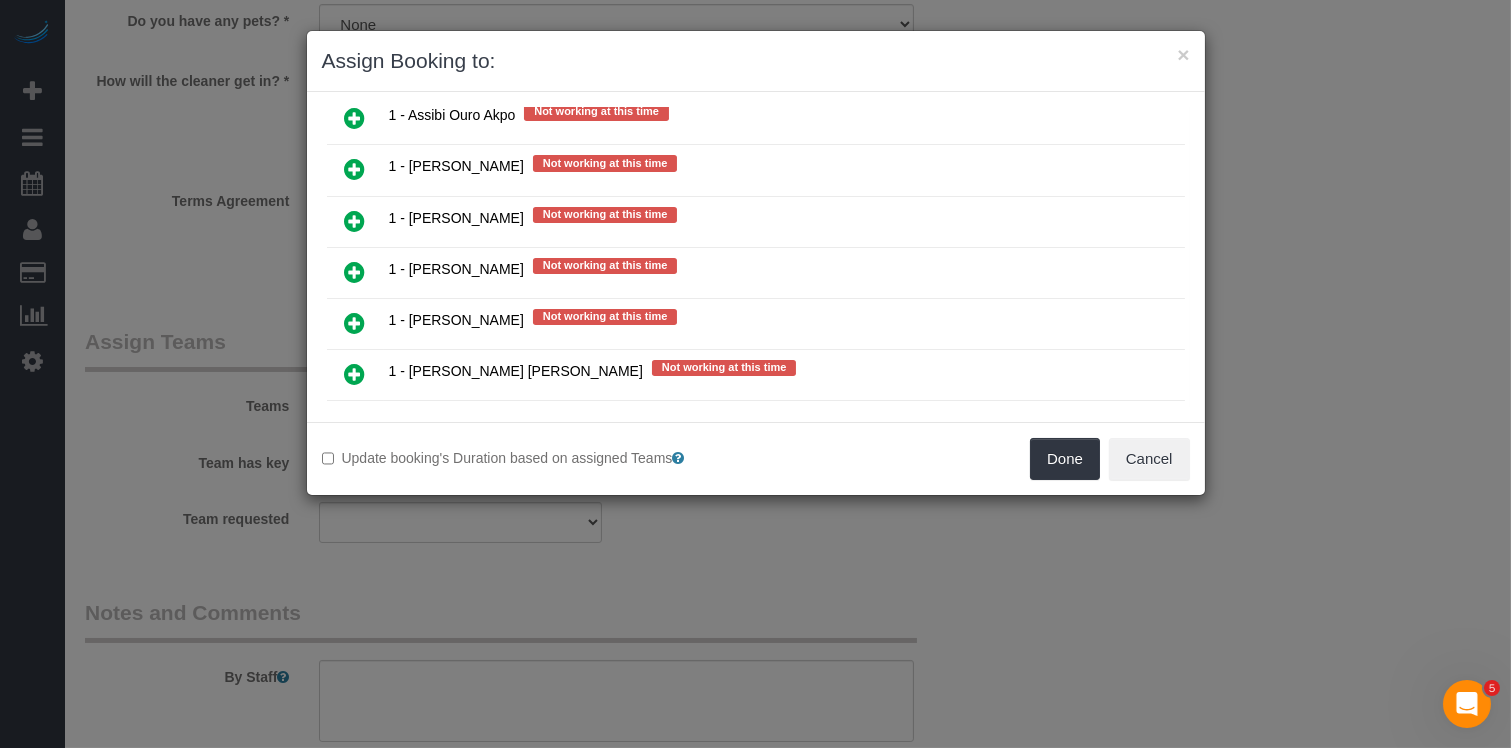 click at bounding box center [355, 374] 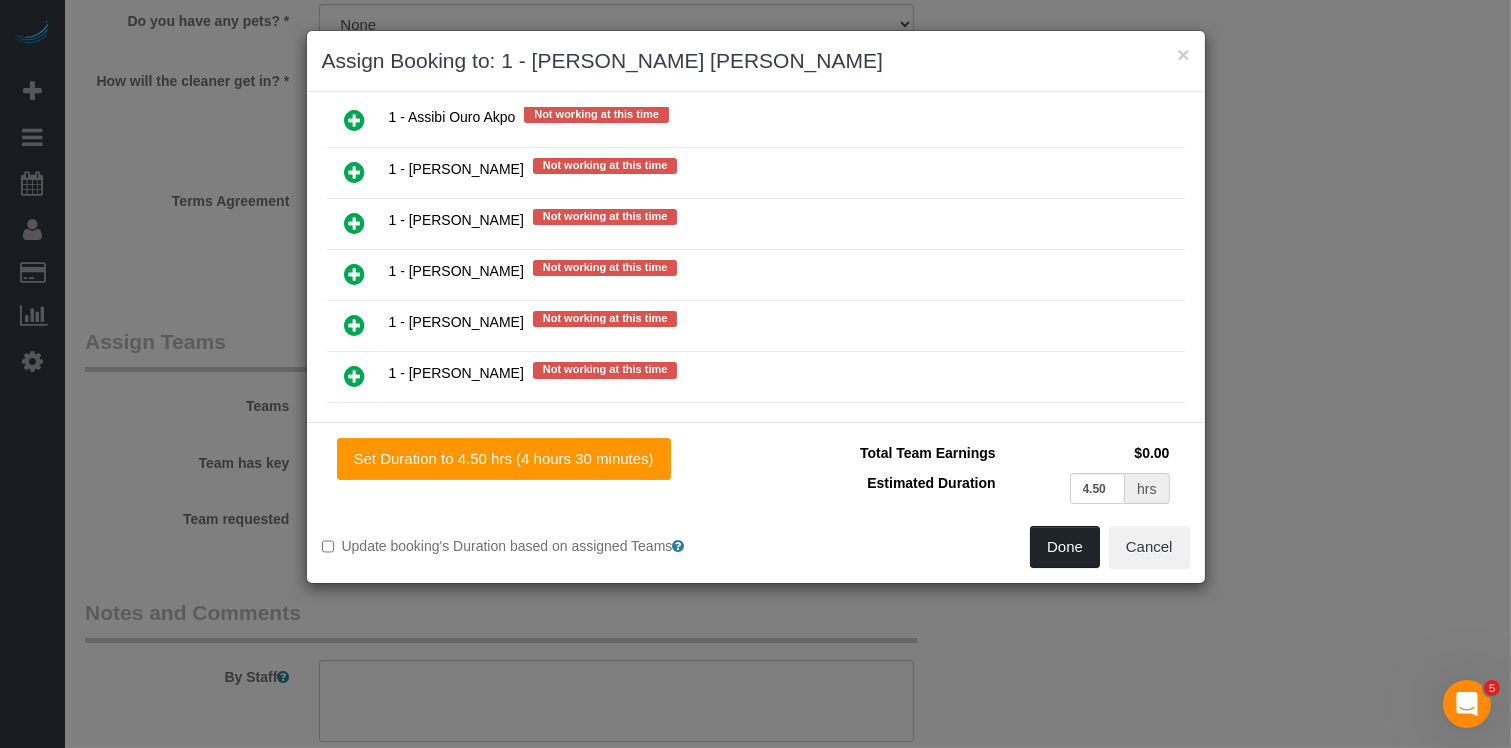 click on "Done" at bounding box center (1065, 547) 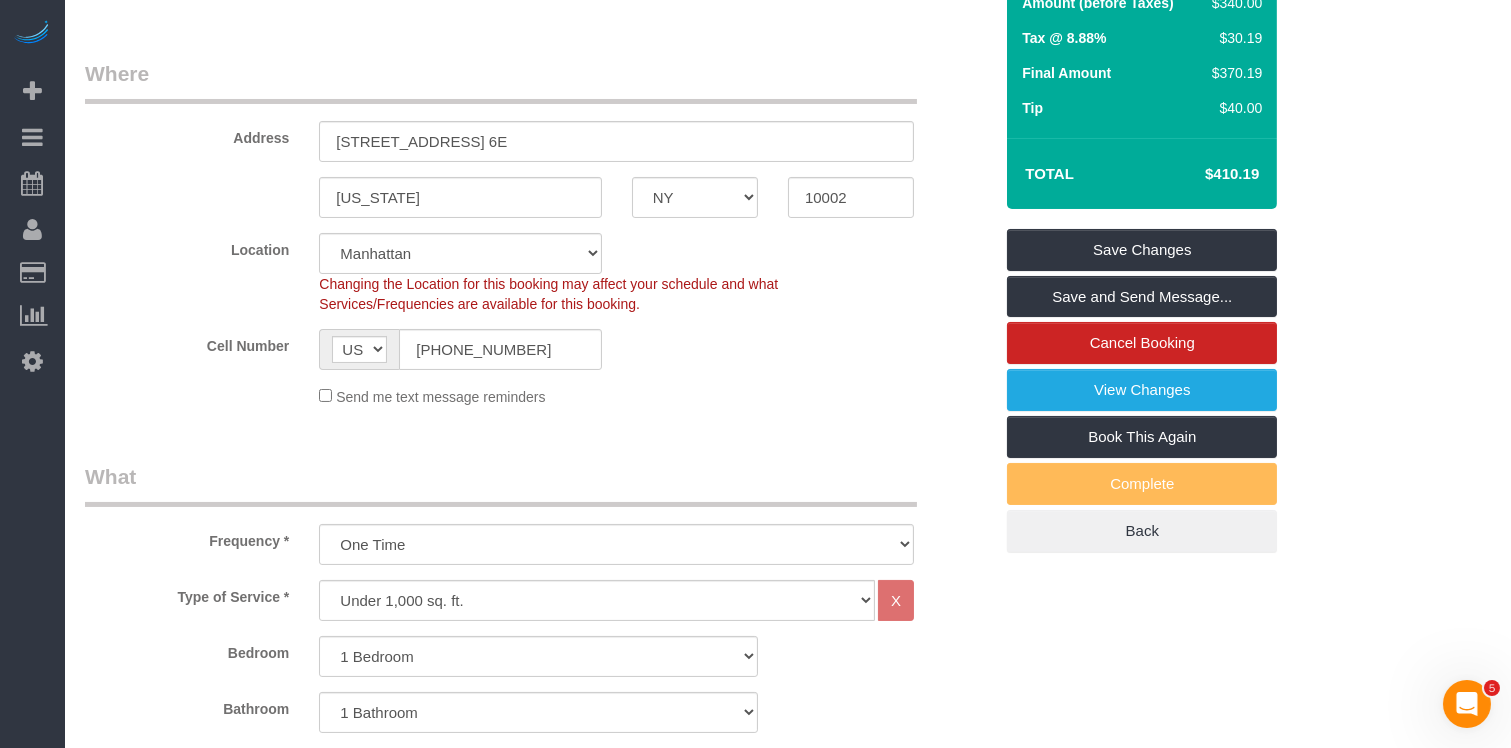 scroll, scrollTop: 0, scrollLeft: 0, axis: both 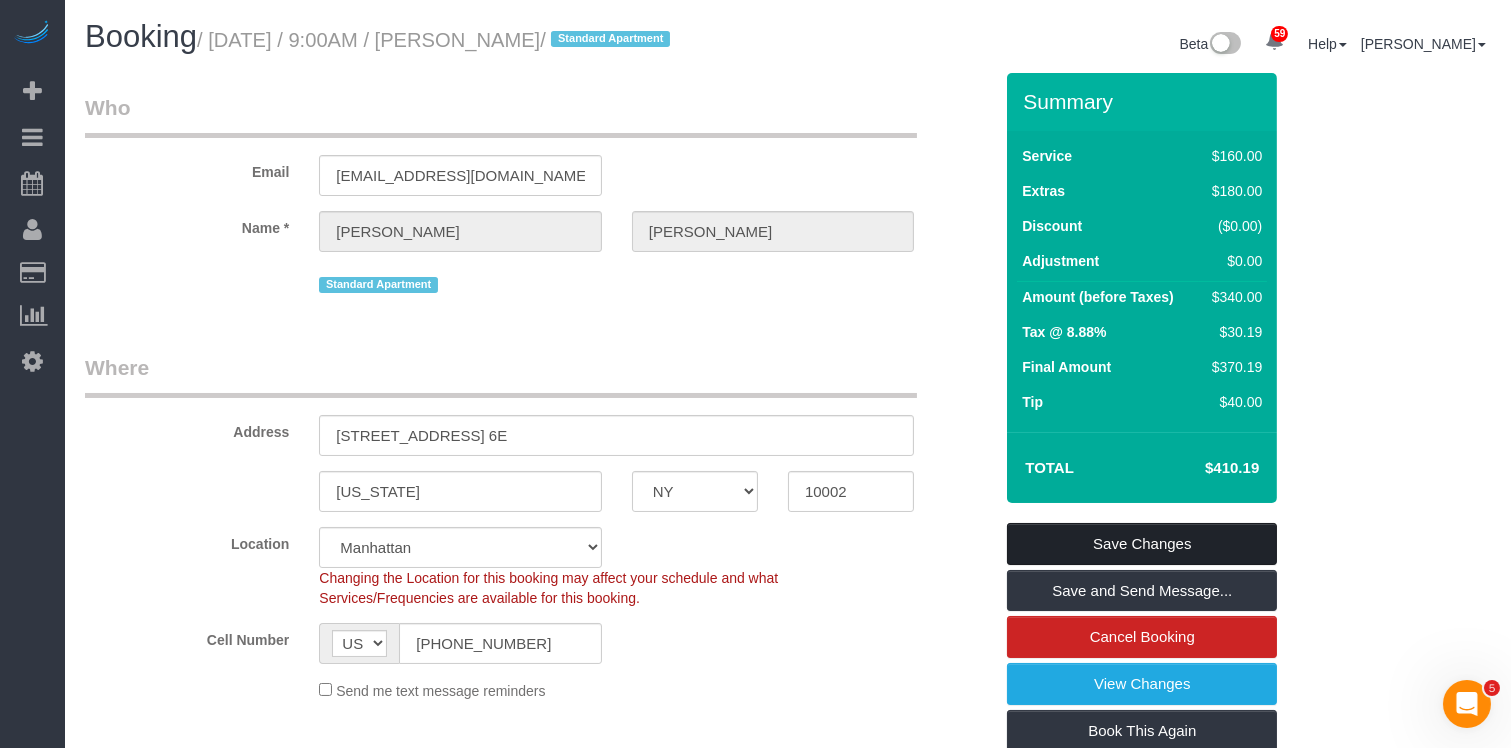 click on "Save Changes" at bounding box center [1142, 544] 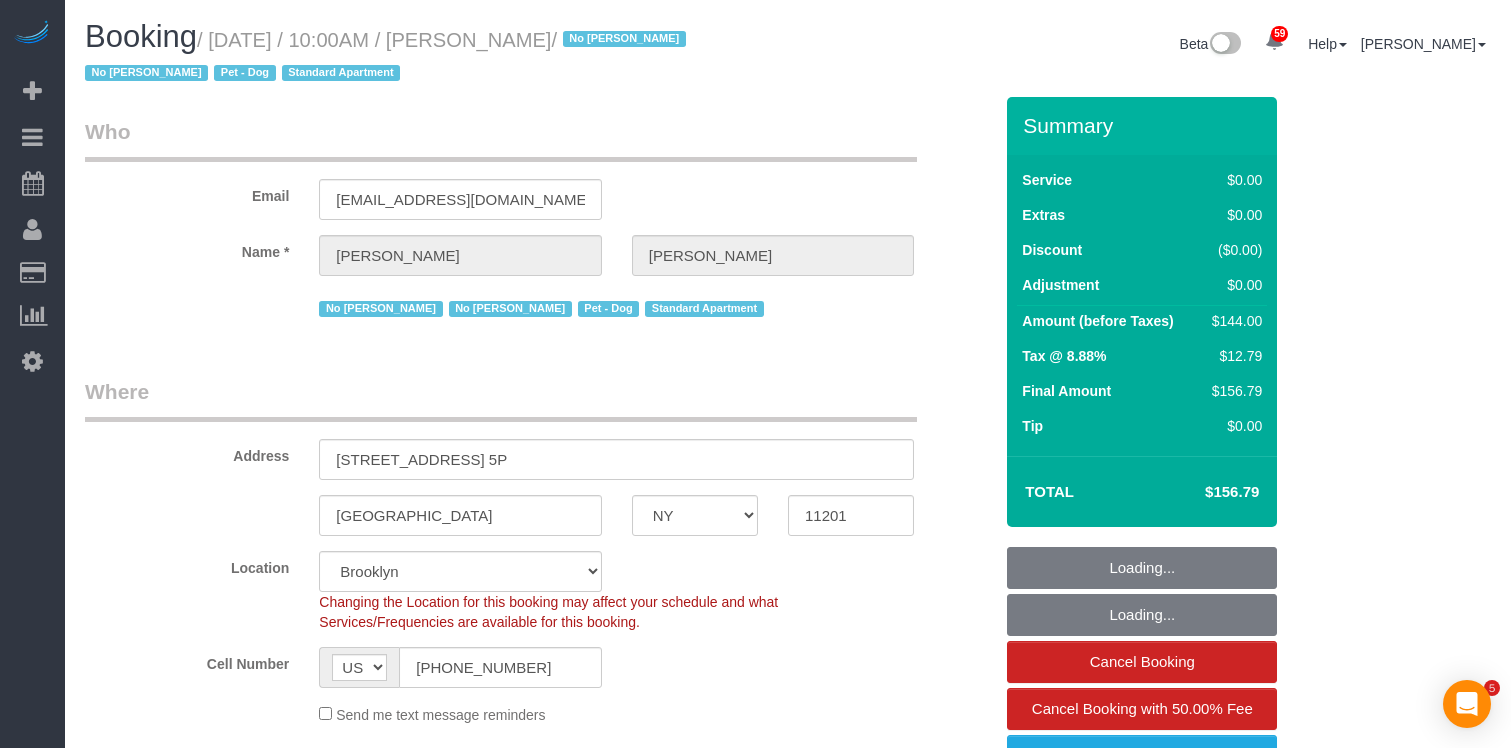 select on "NY" 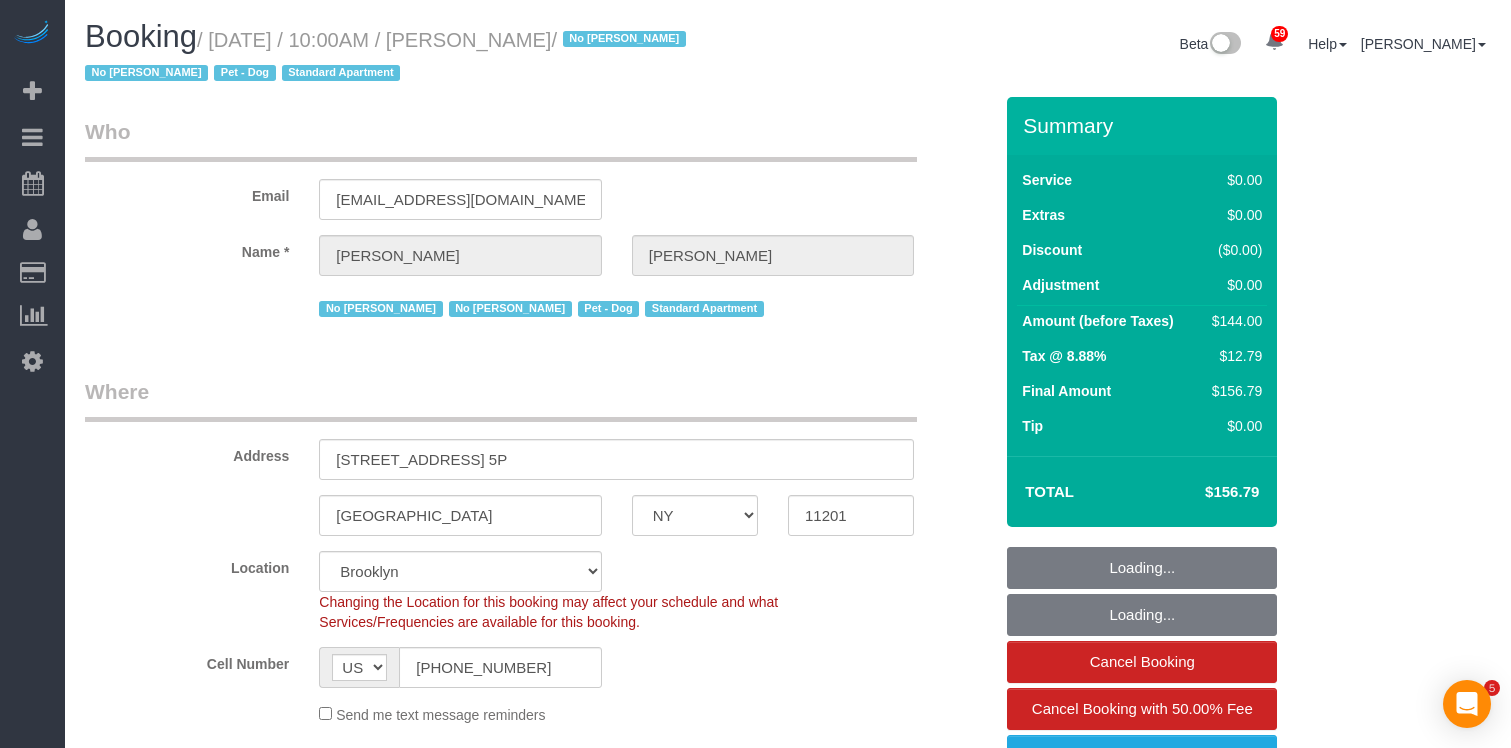 select on "spot57" 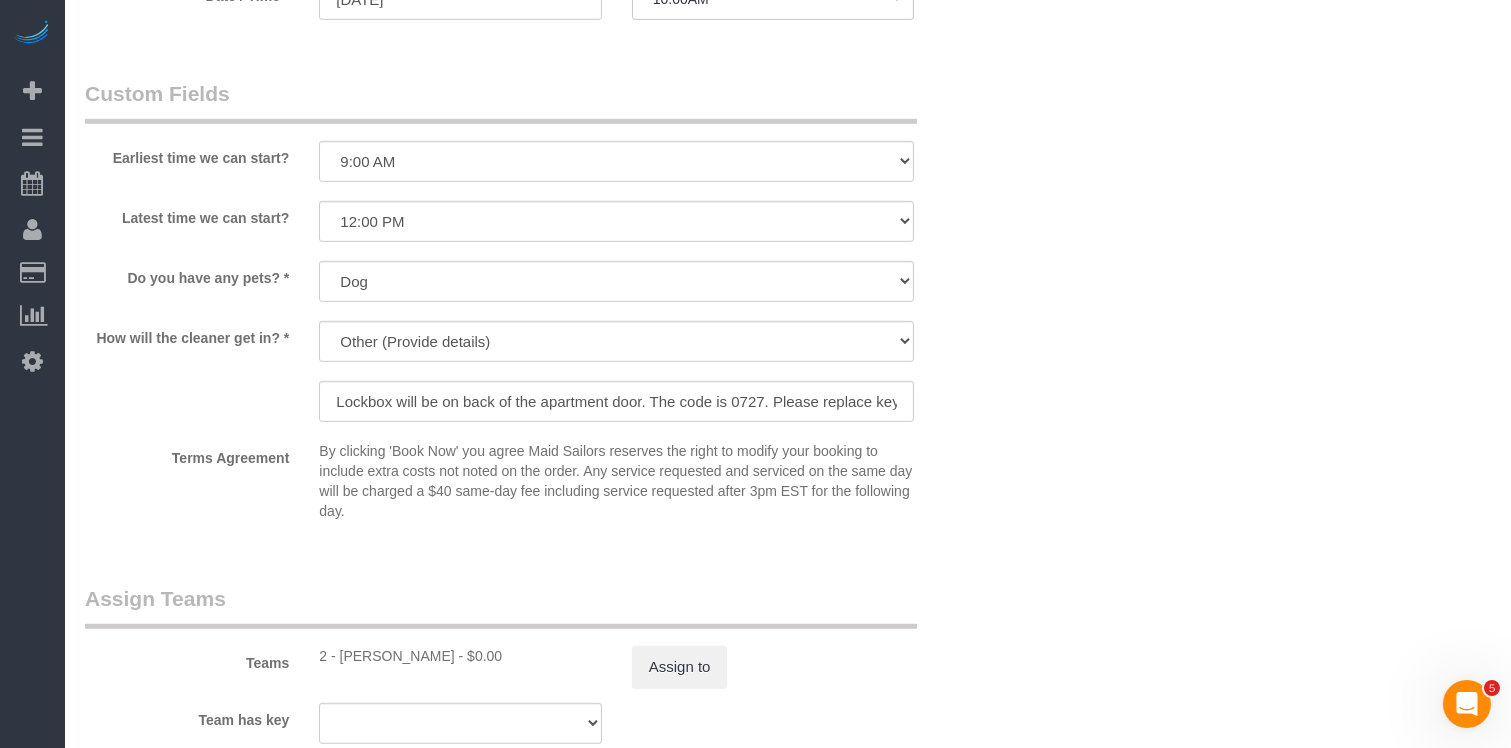 scroll, scrollTop: 2287, scrollLeft: 0, axis: vertical 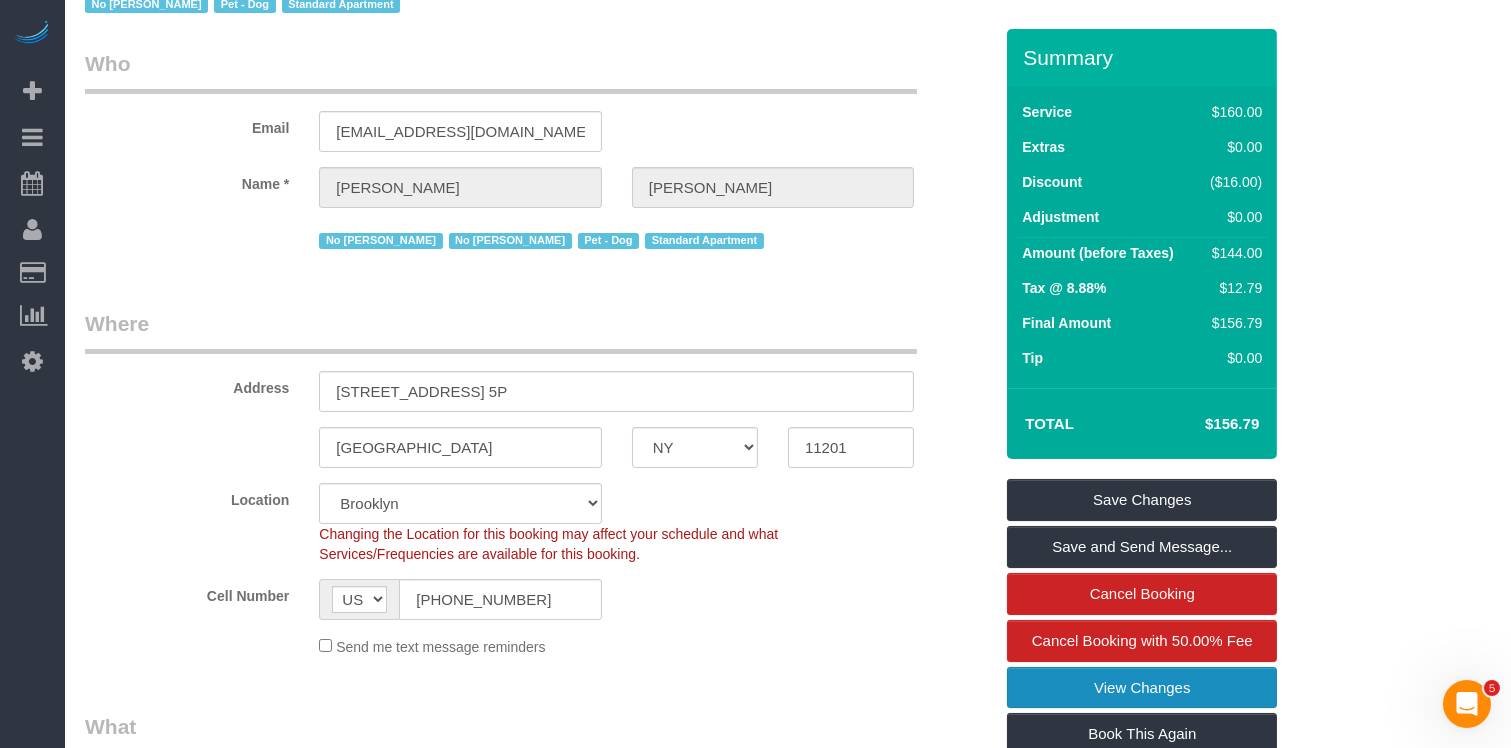 click on "View Changes" at bounding box center [1142, 688] 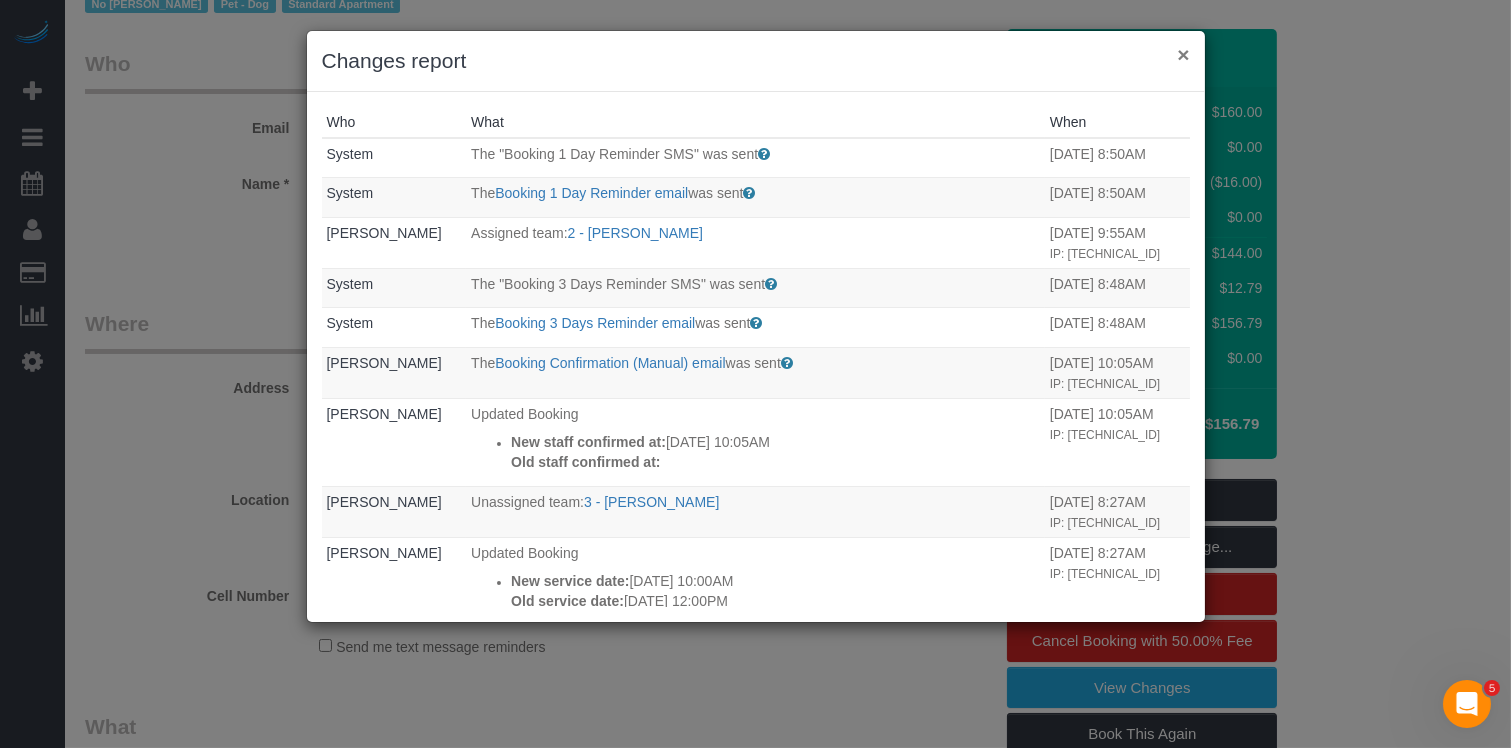click on "×" at bounding box center (1183, 54) 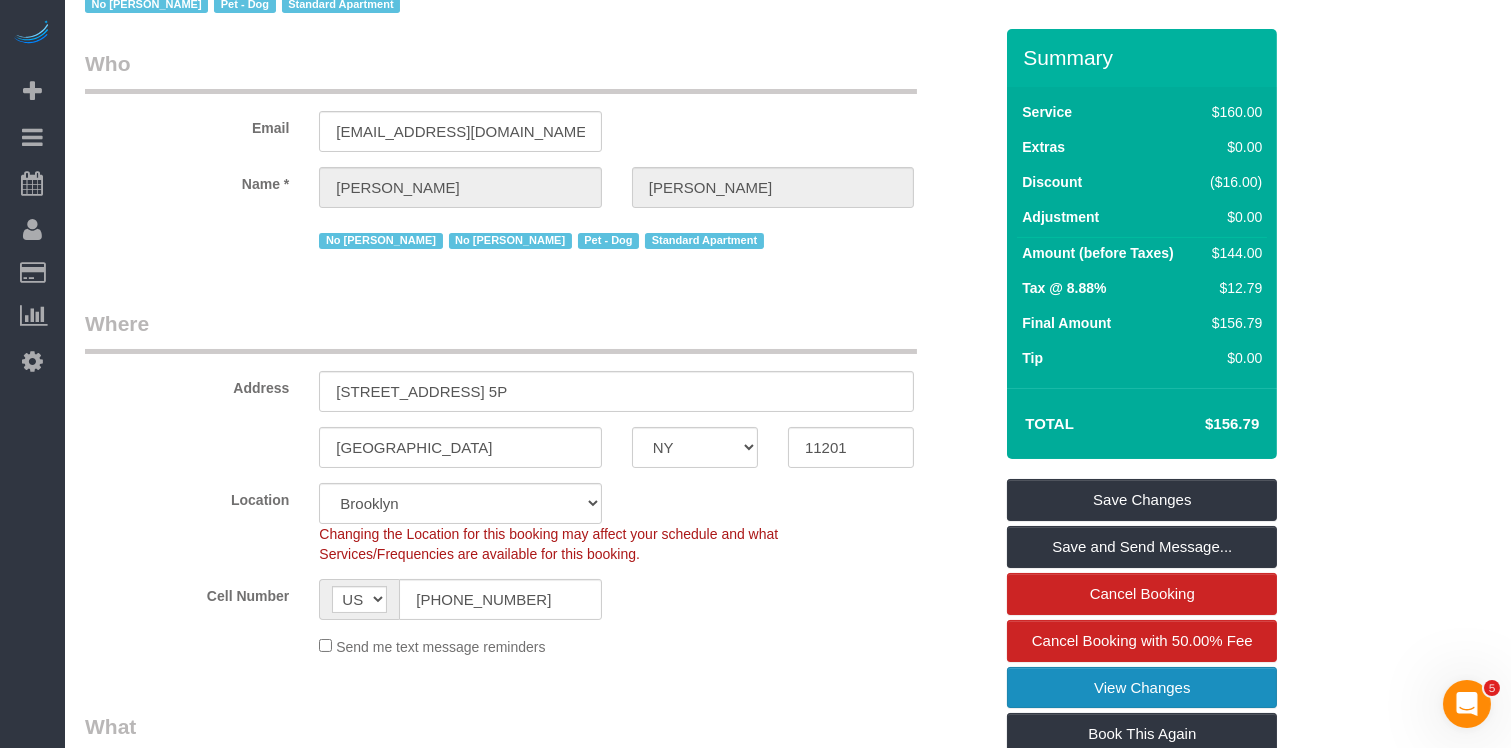 click on "View Changes" at bounding box center [1142, 688] 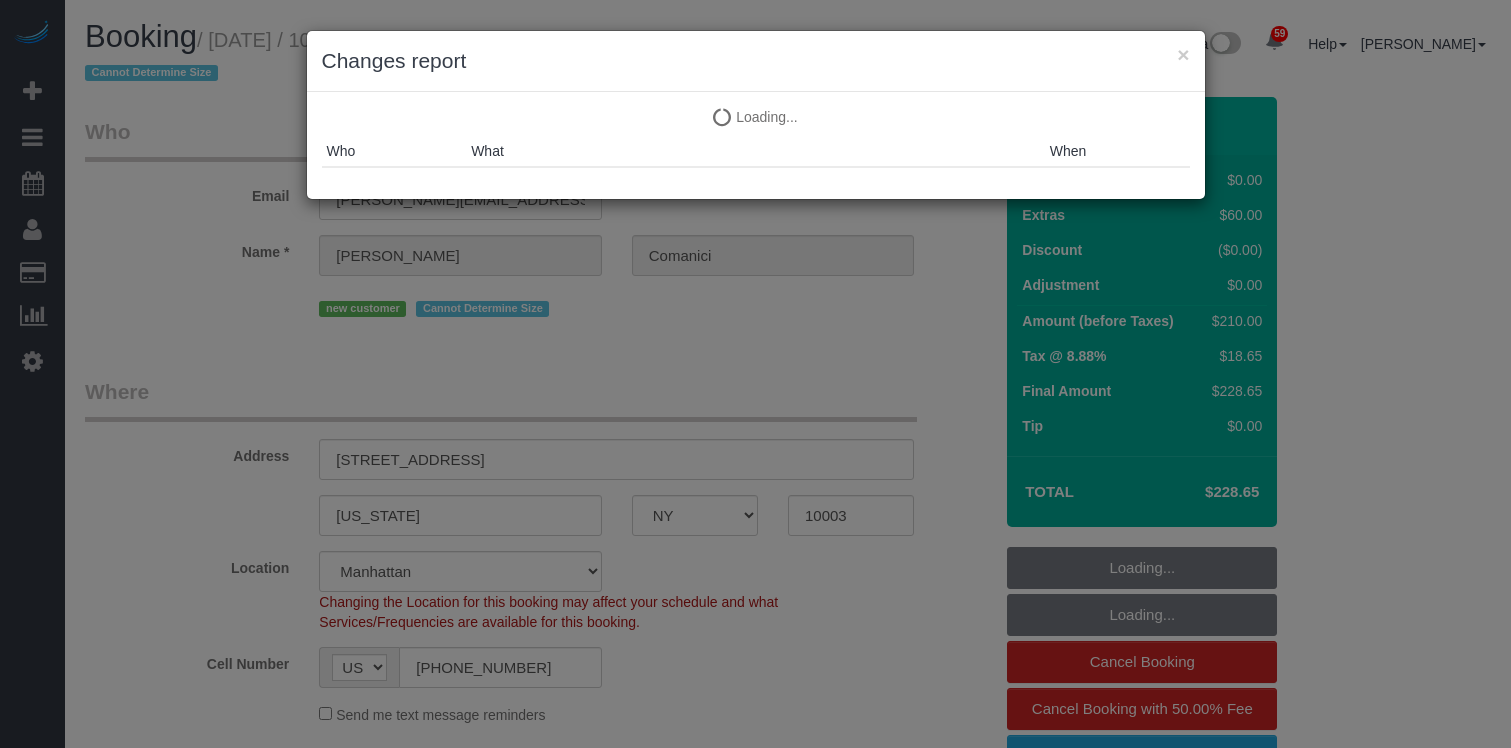 select on "NY" 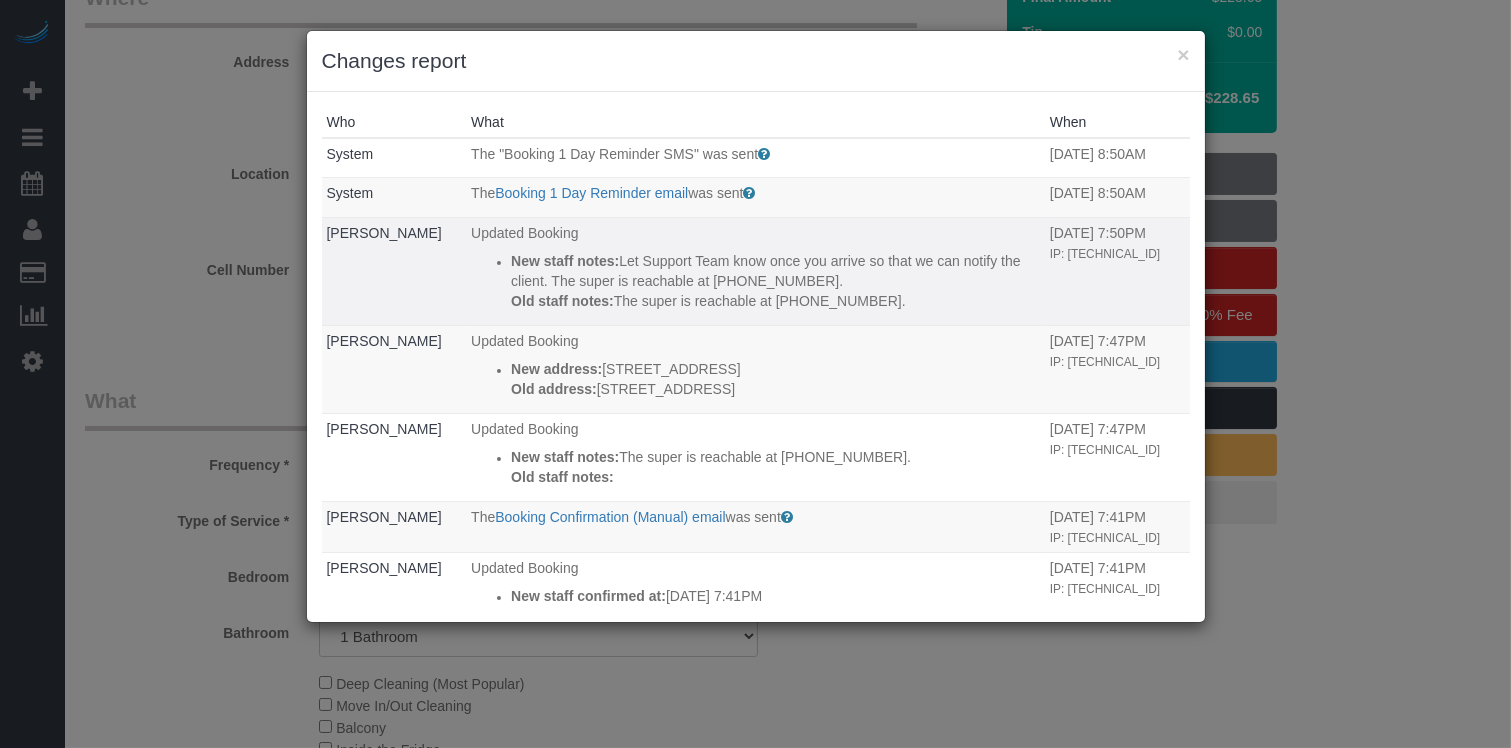 scroll, scrollTop: 394, scrollLeft: 0, axis: vertical 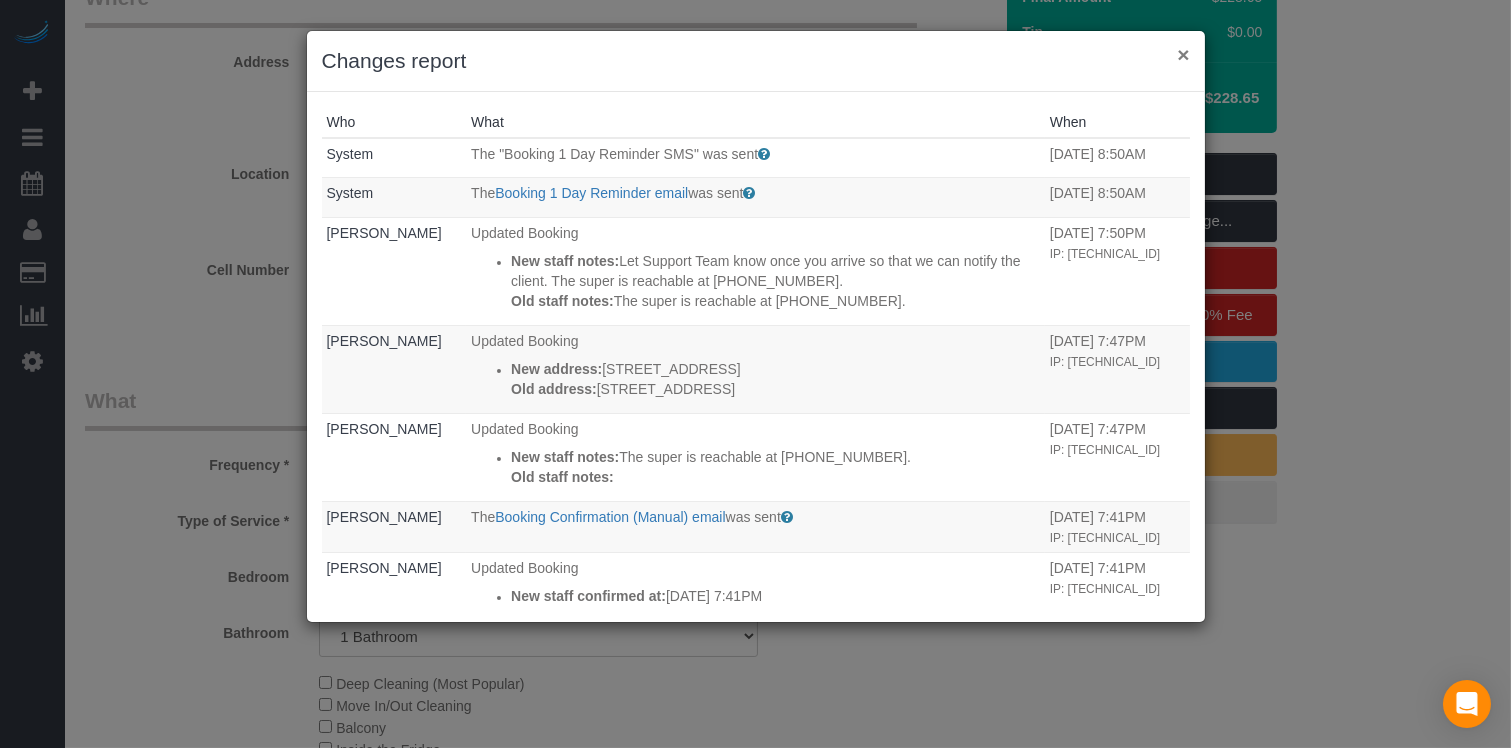 click on "×" at bounding box center [1183, 54] 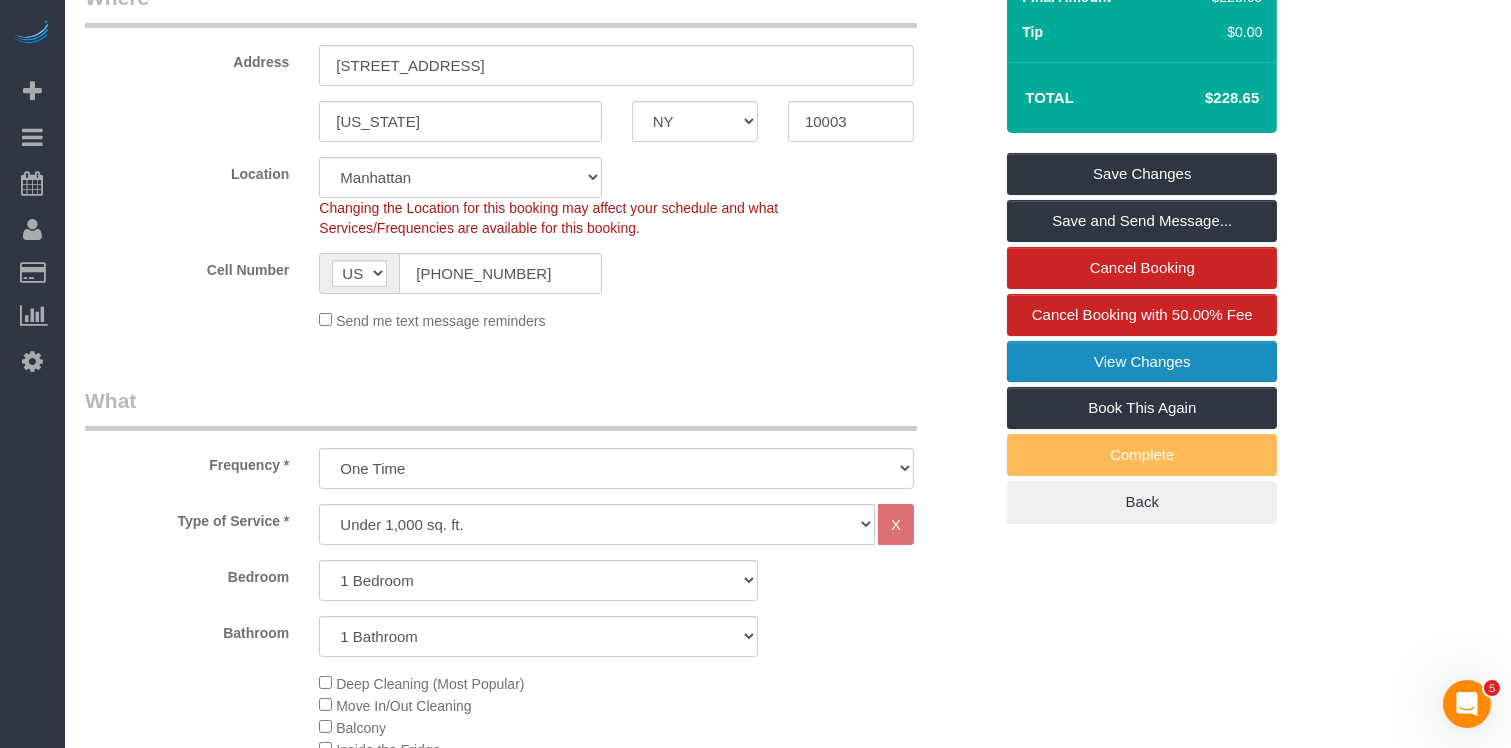 scroll, scrollTop: 0, scrollLeft: 0, axis: both 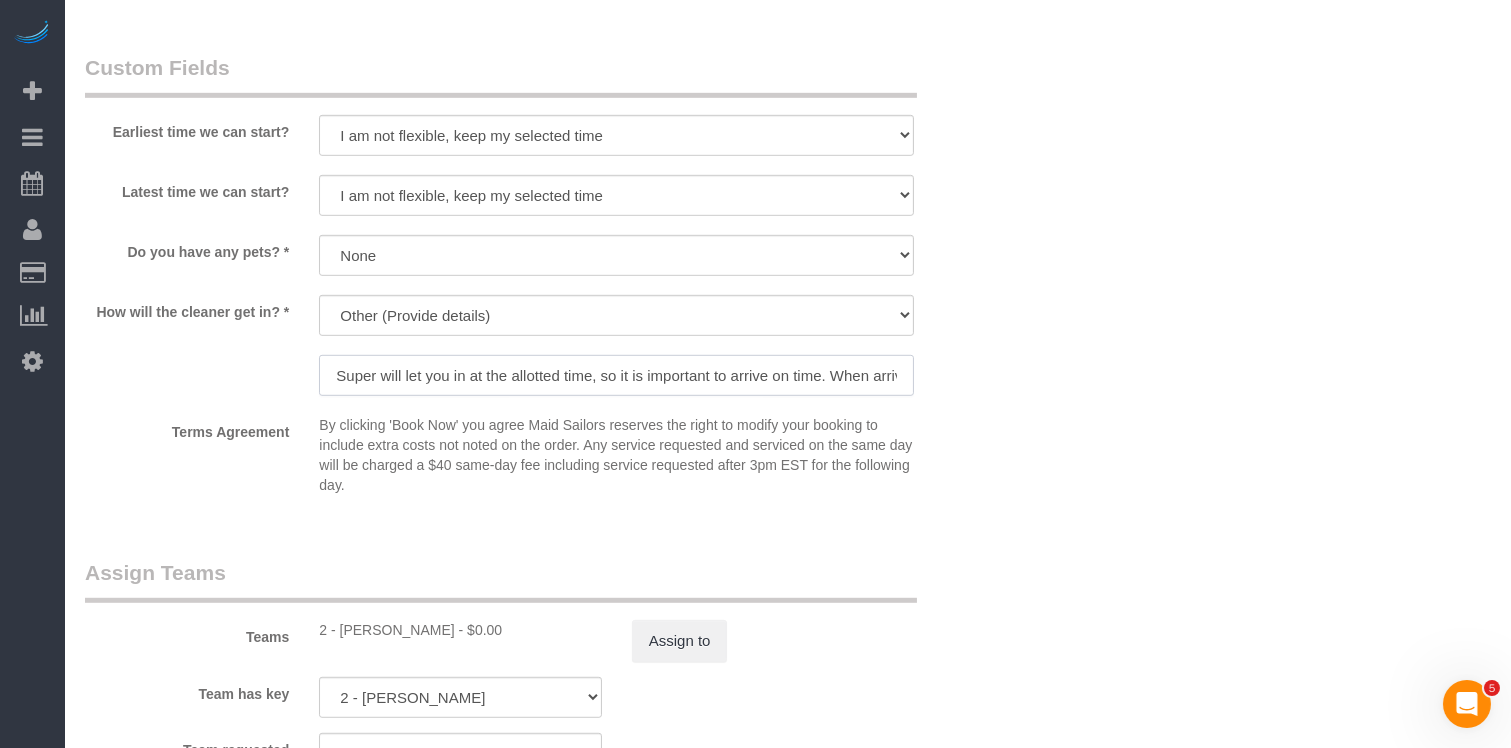 click on "Super will let you in at the allotted time, so it is important to arrive on time. When arrived, text/call the super at +1 929-471-2176 to be let in." at bounding box center (616, 375) 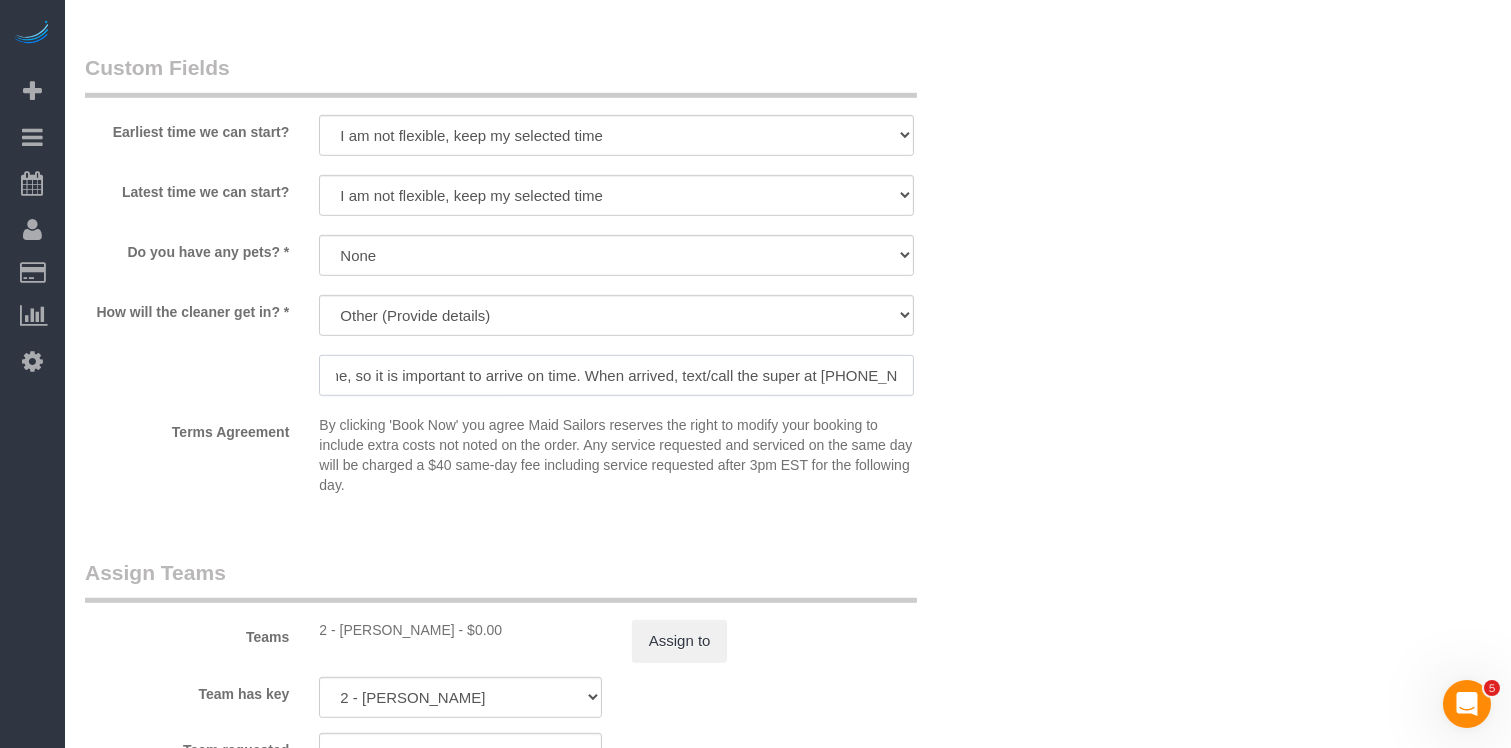 scroll, scrollTop: 0, scrollLeft: 372, axis: horizontal 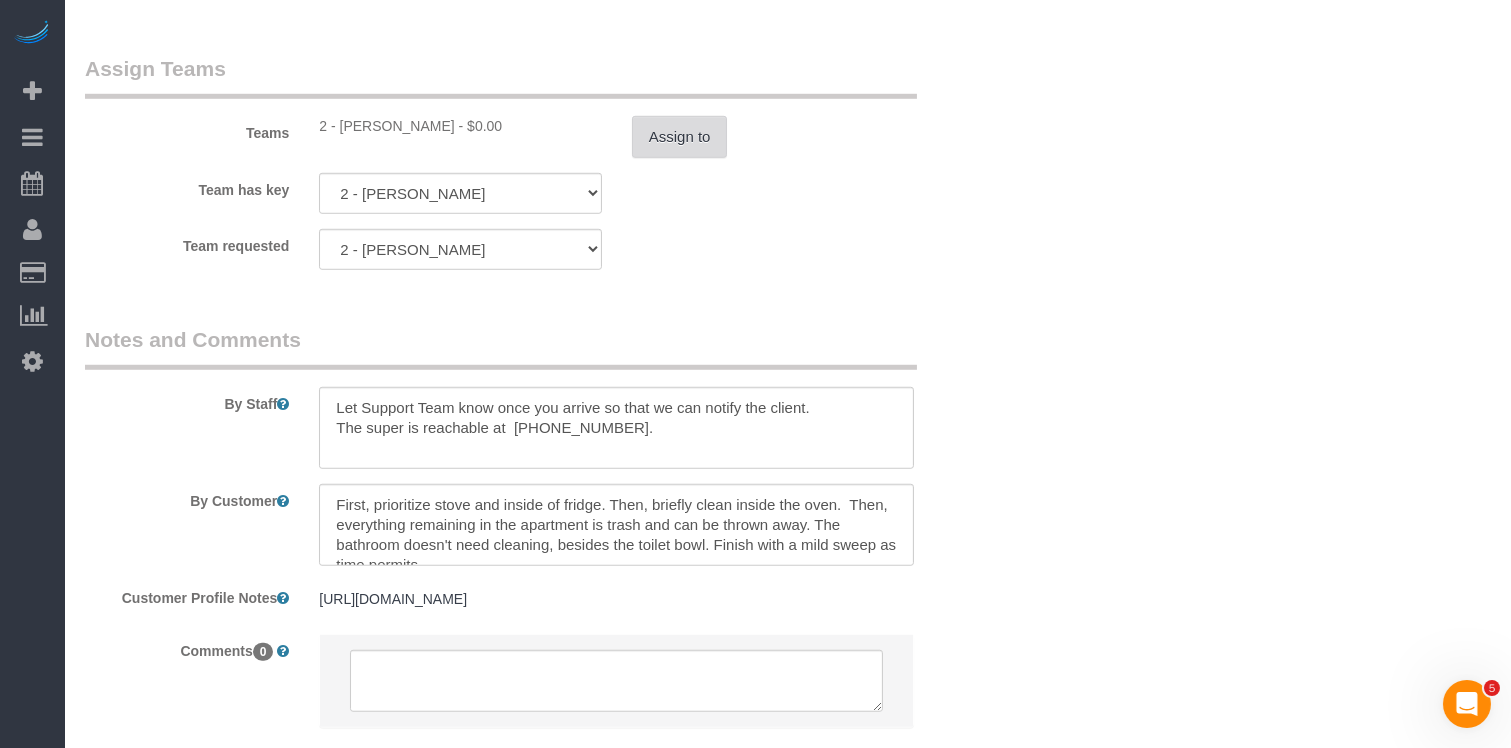 click on "Assign to" at bounding box center (680, 137) 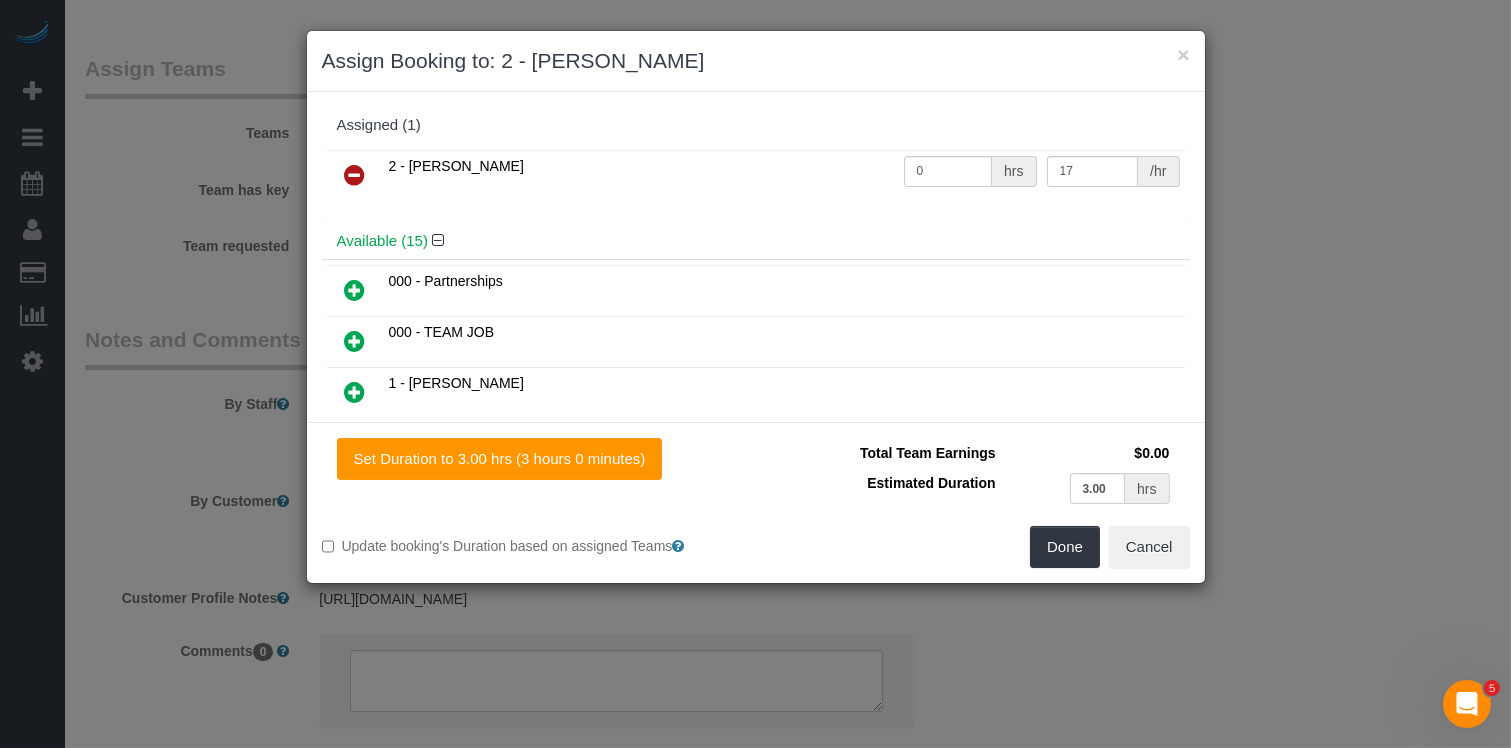 click at bounding box center [355, 175] 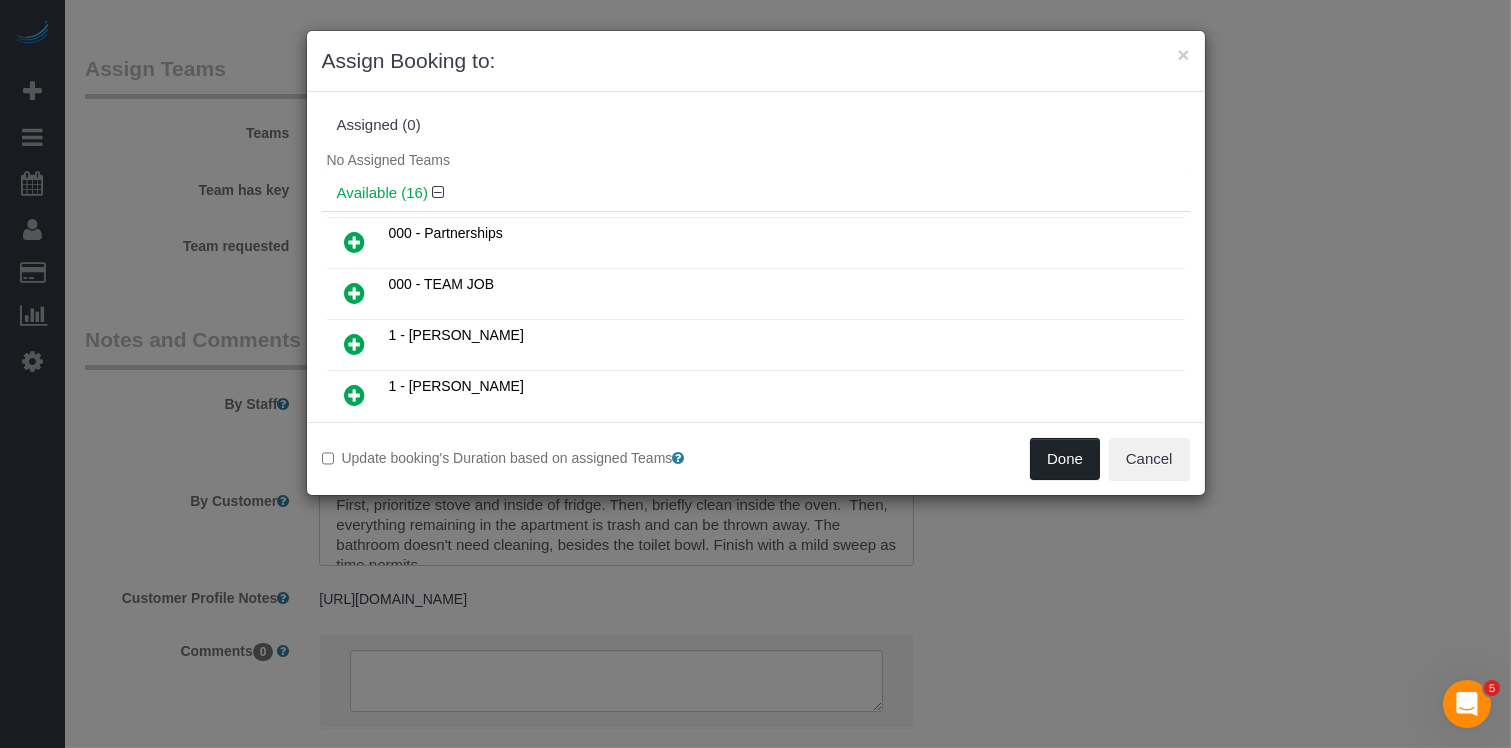 click on "Done" at bounding box center [1065, 459] 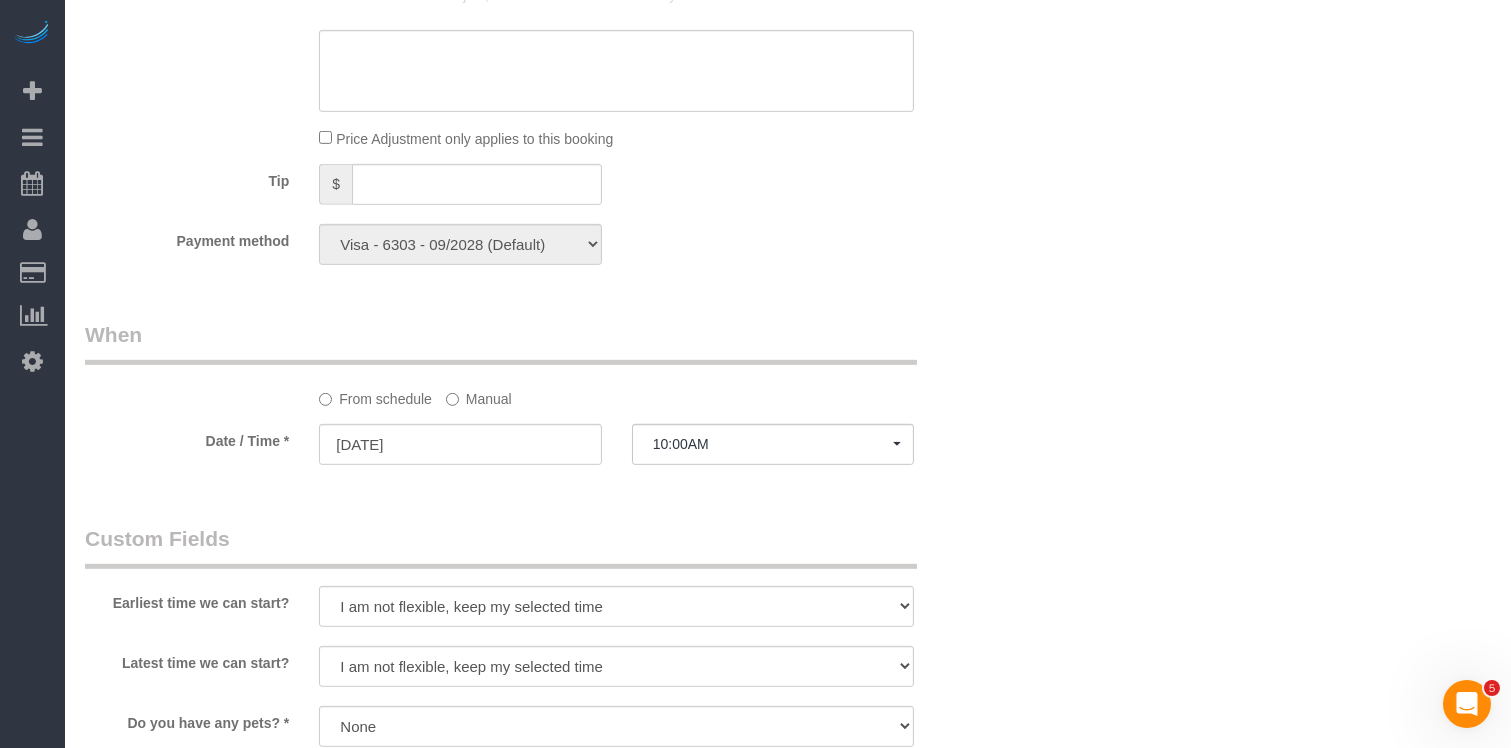 scroll, scrollTop: 0, scrollLeft: 0, axis: both 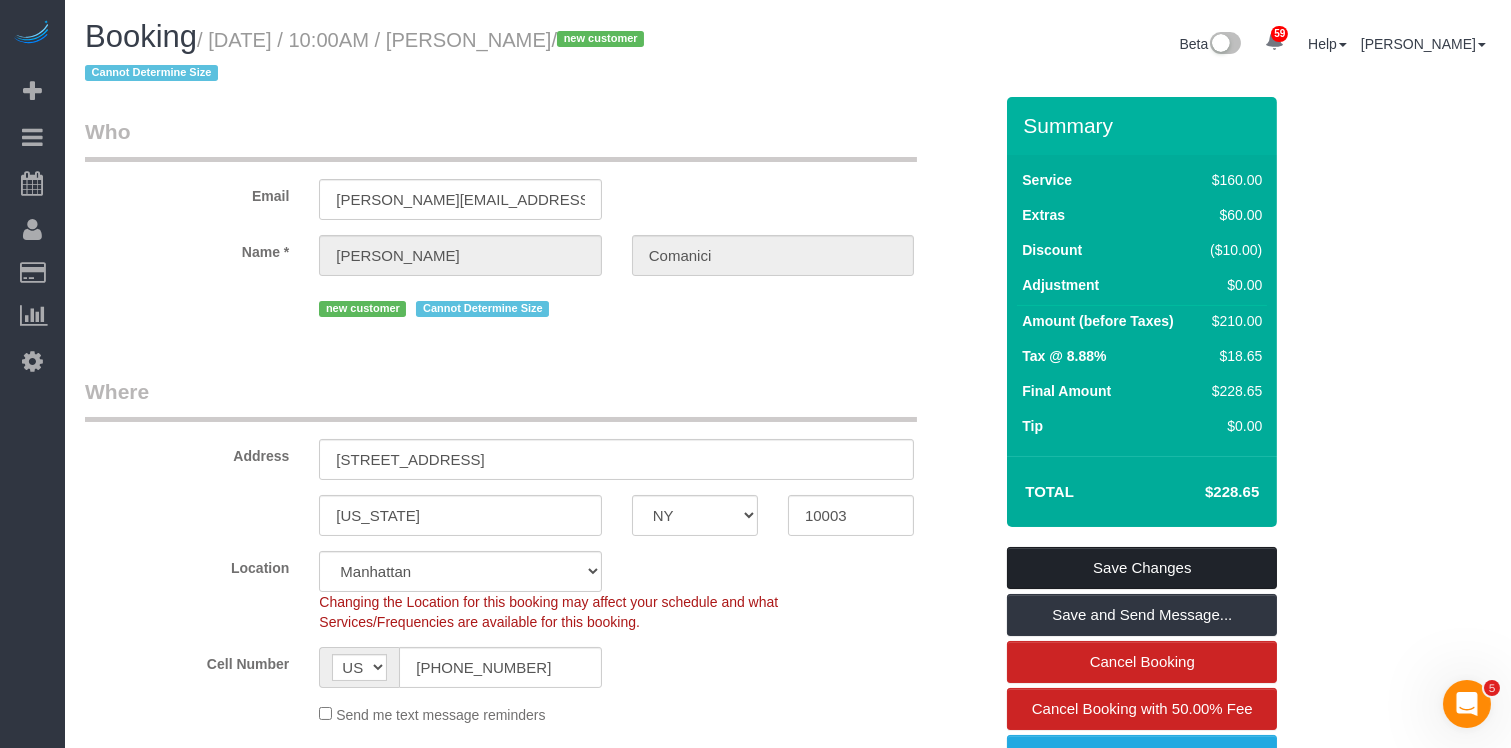 click on "Save Changes" at bounding box center [1142, 568] 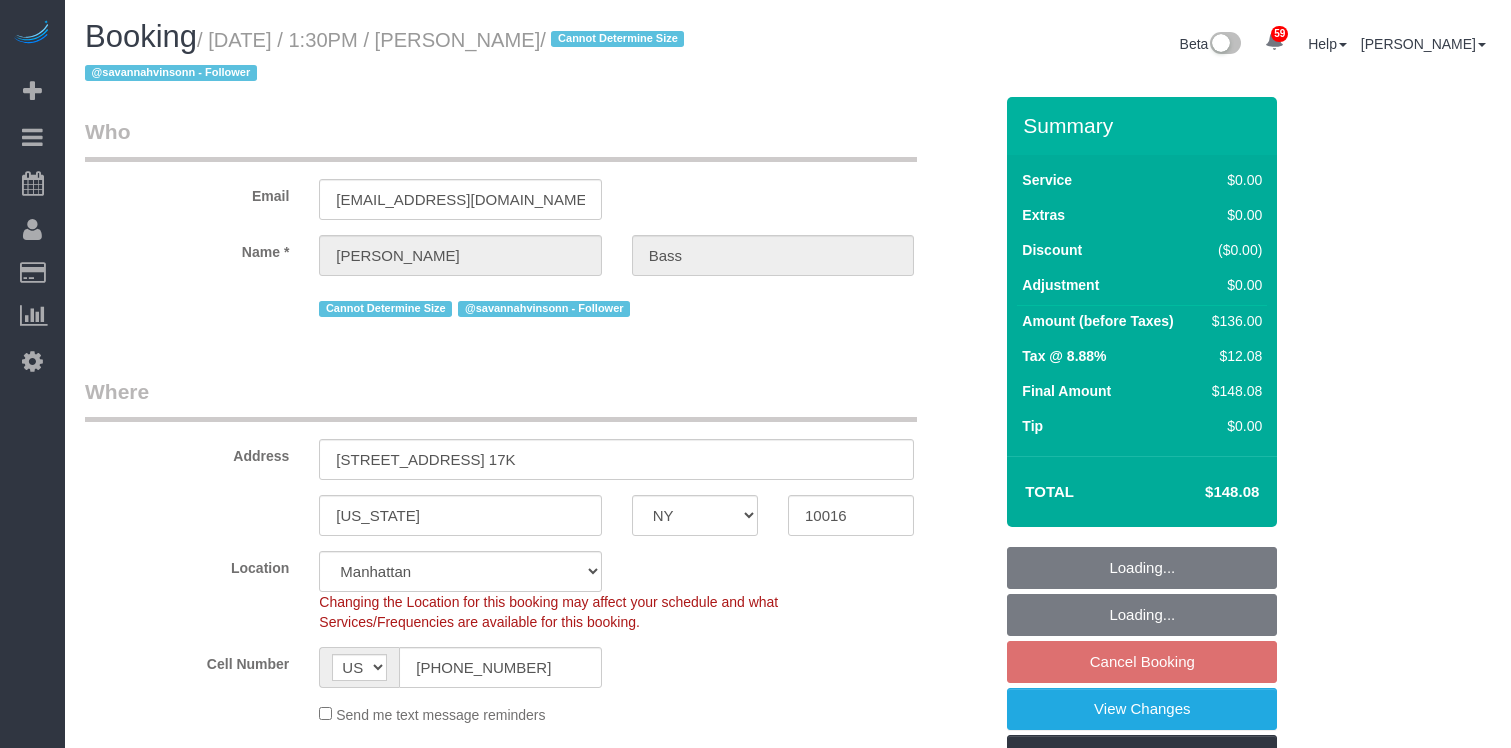 select on "NY" 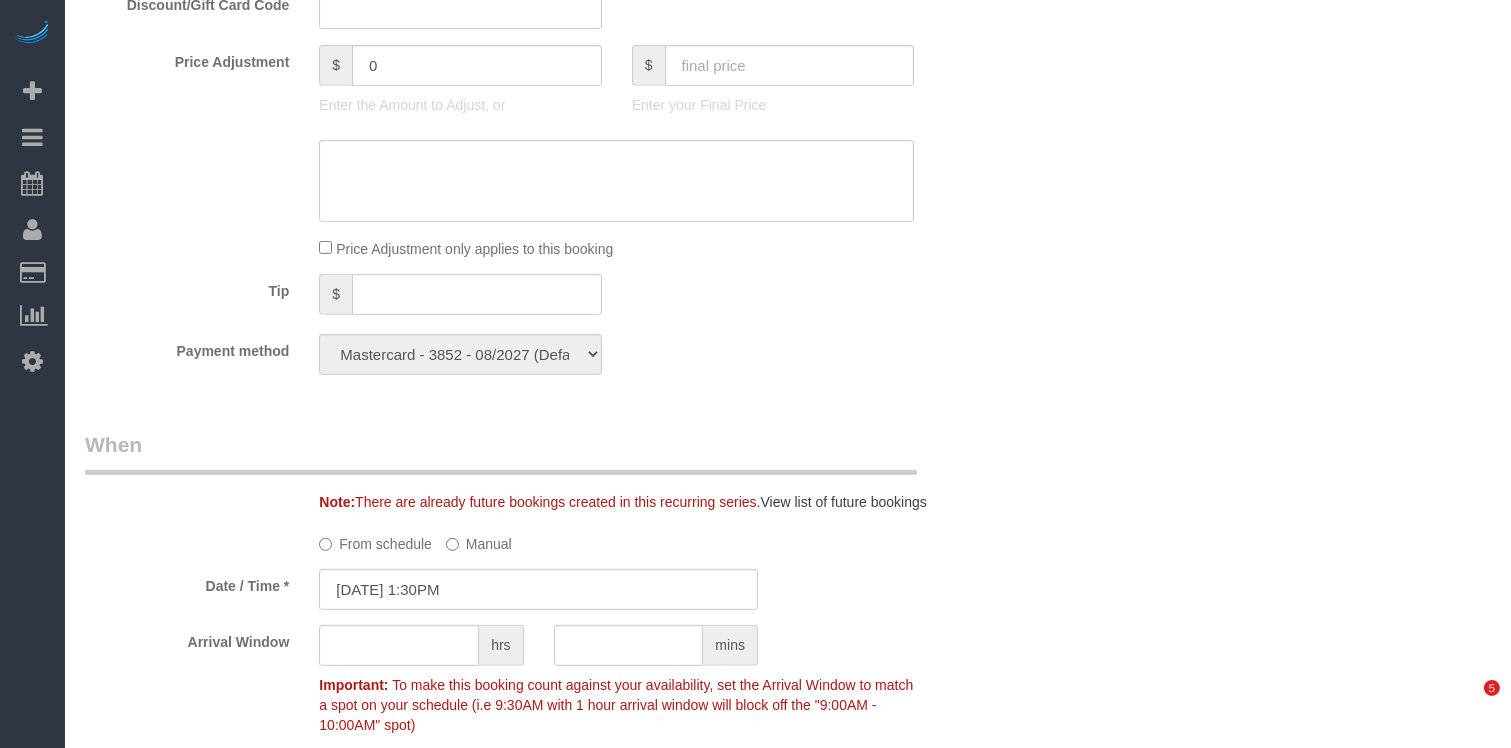 scroll, scrollTop: 2516, scrollLeft: 0, axis: vertical 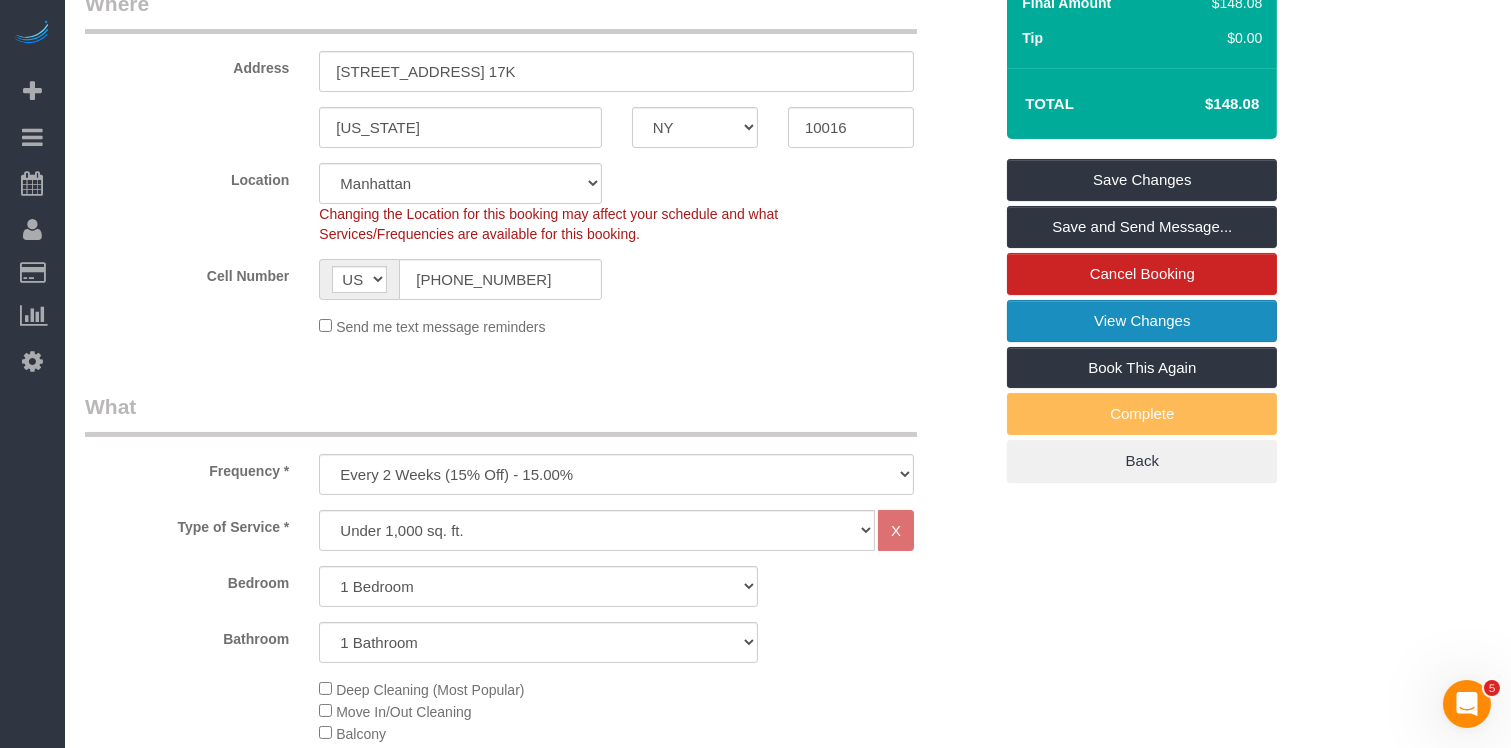 click on "View Changes" at bounding box center (1142, 321) 